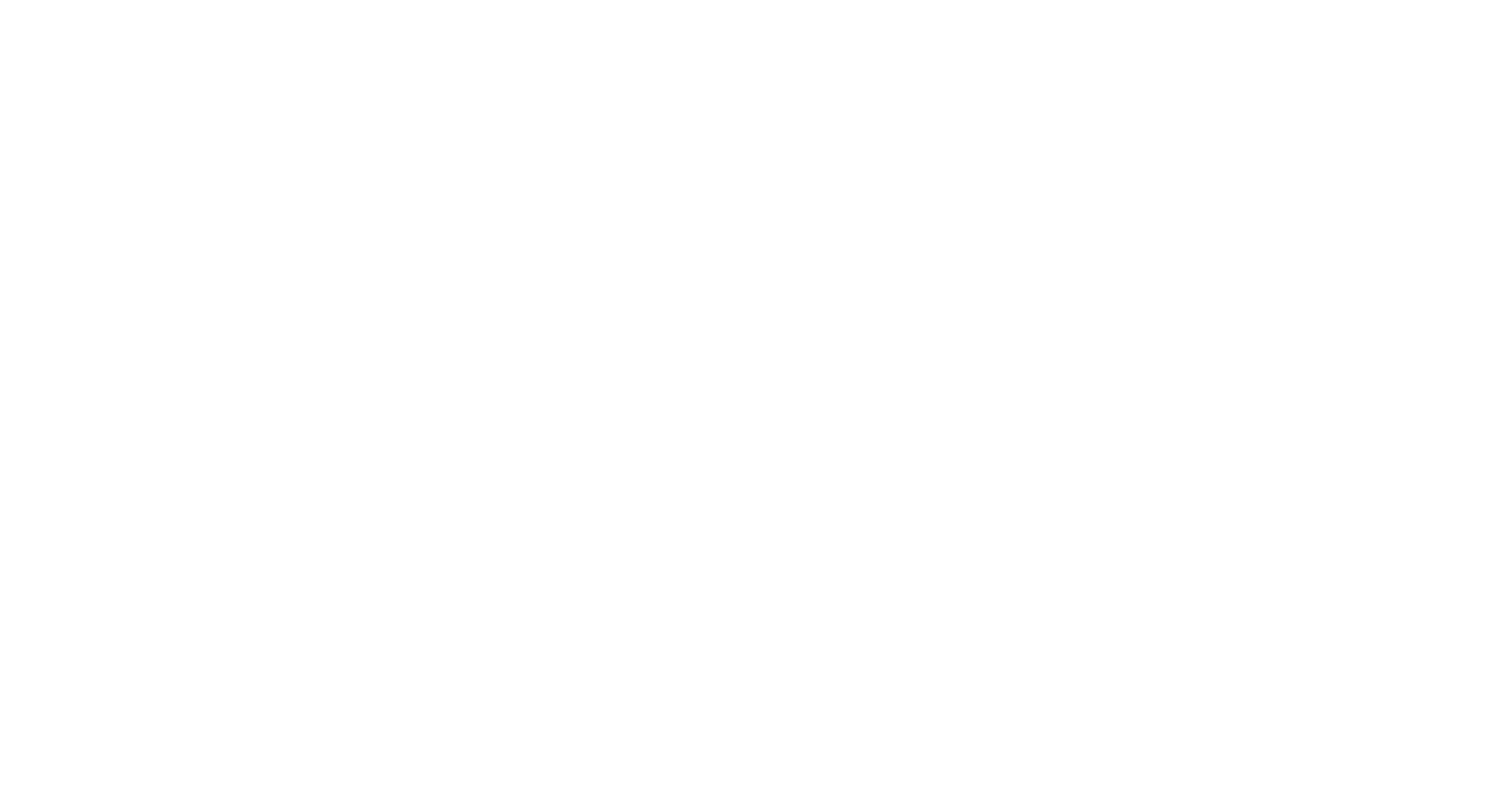 scroll, scrollTop: 0, scrollLeft: 0, axis: both 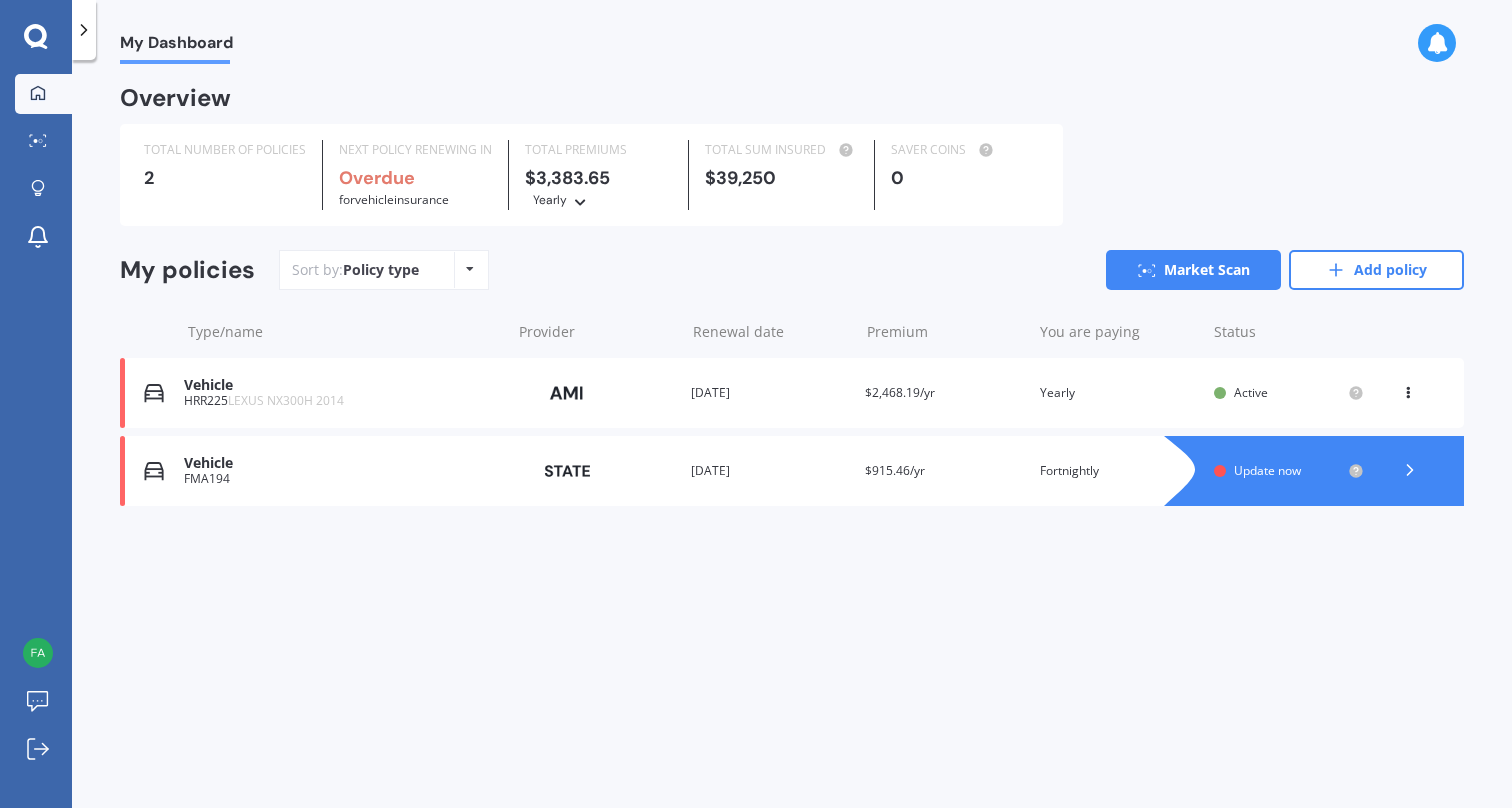 click on "Vehicle HRR225  LEXUS NX300H 2014 Provider Renewal date 19 Nov 2025 Premium $2,468.19/yr You are paying Yearly Status Active View option View policy Delete" at bounding box center (792, 393) 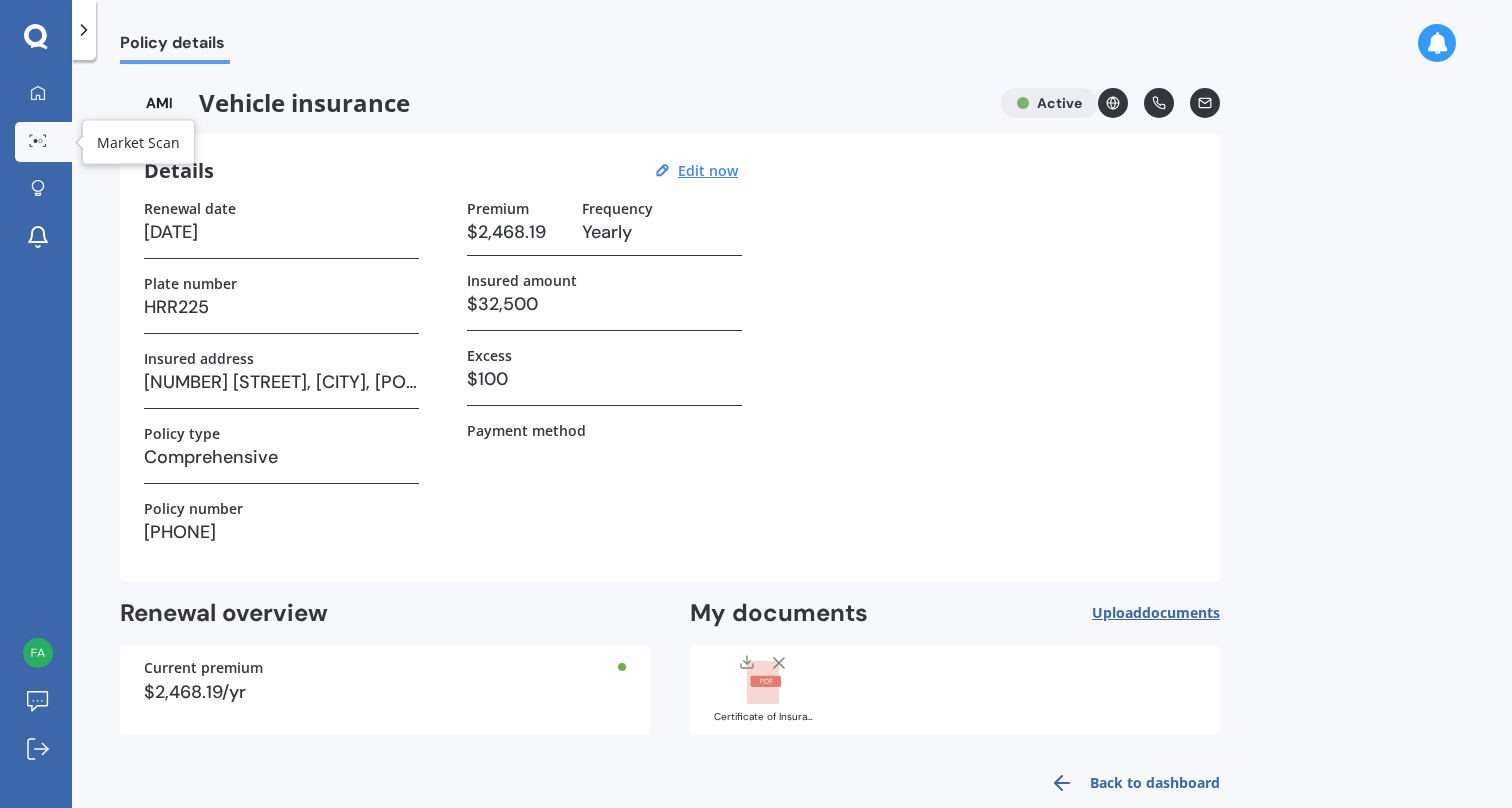 click 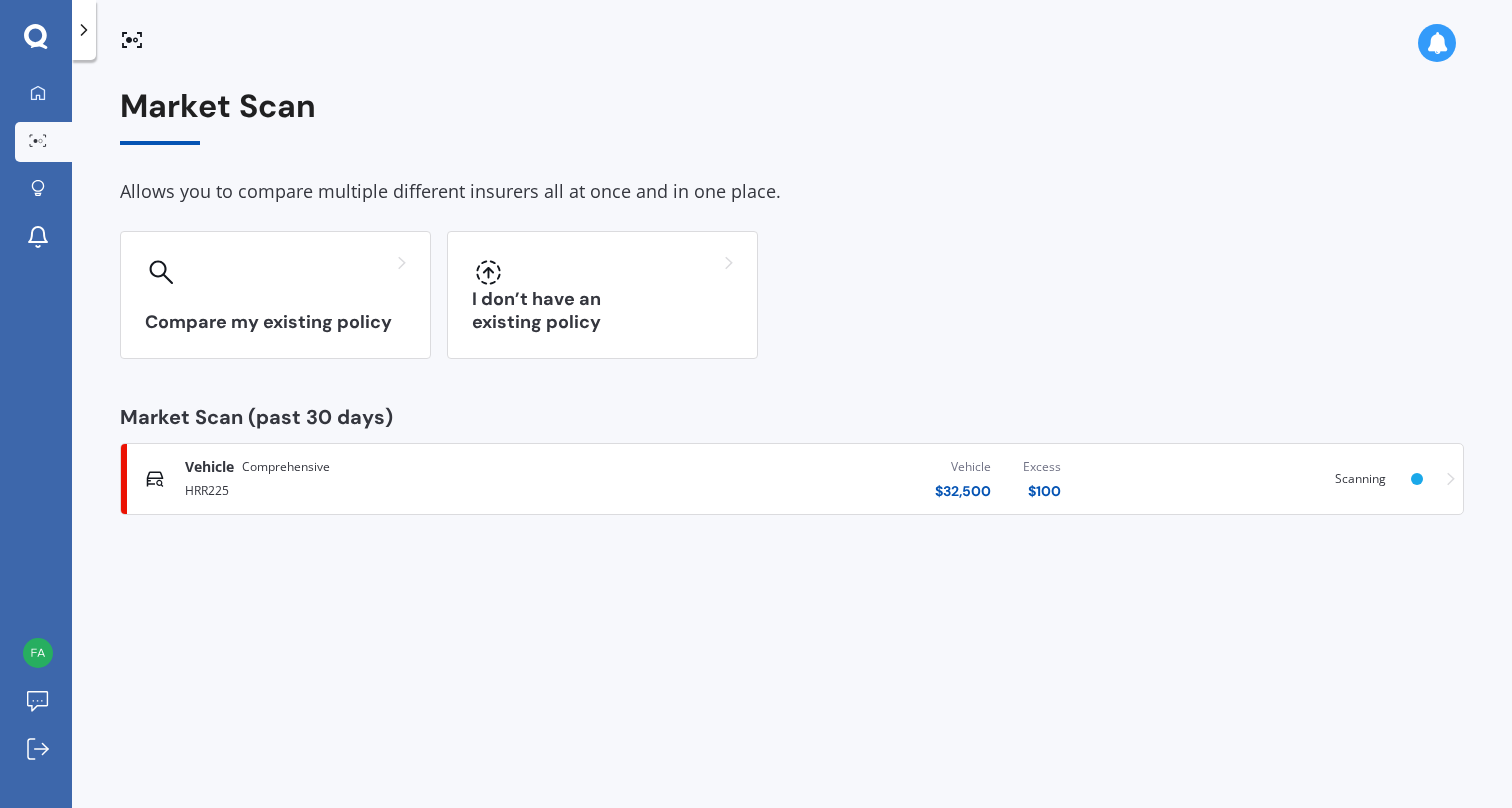 click on "Vehicle Comprehensive" at bounding box center (398, 467) 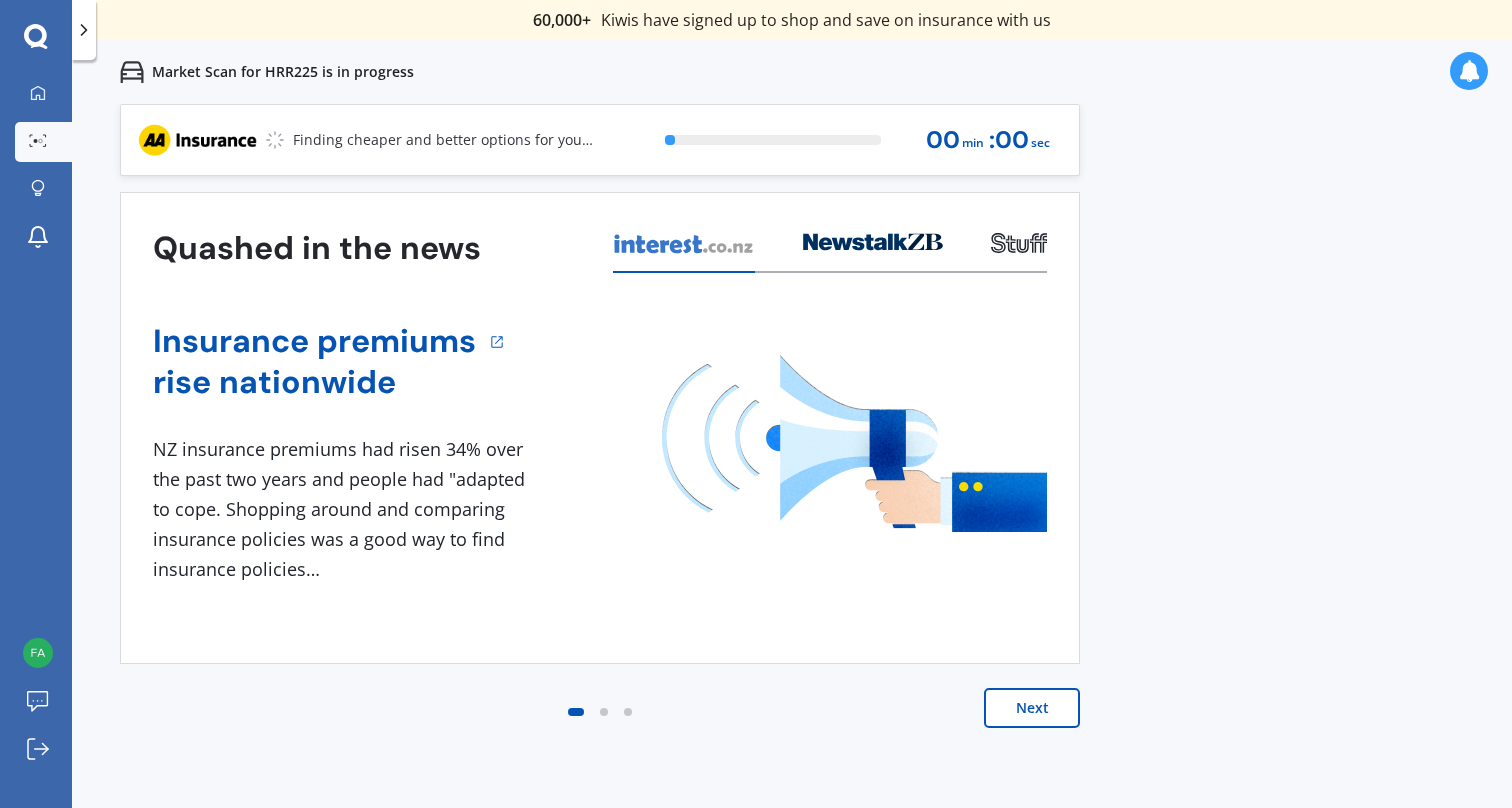 click on "min" at bounding box center (973, 143) 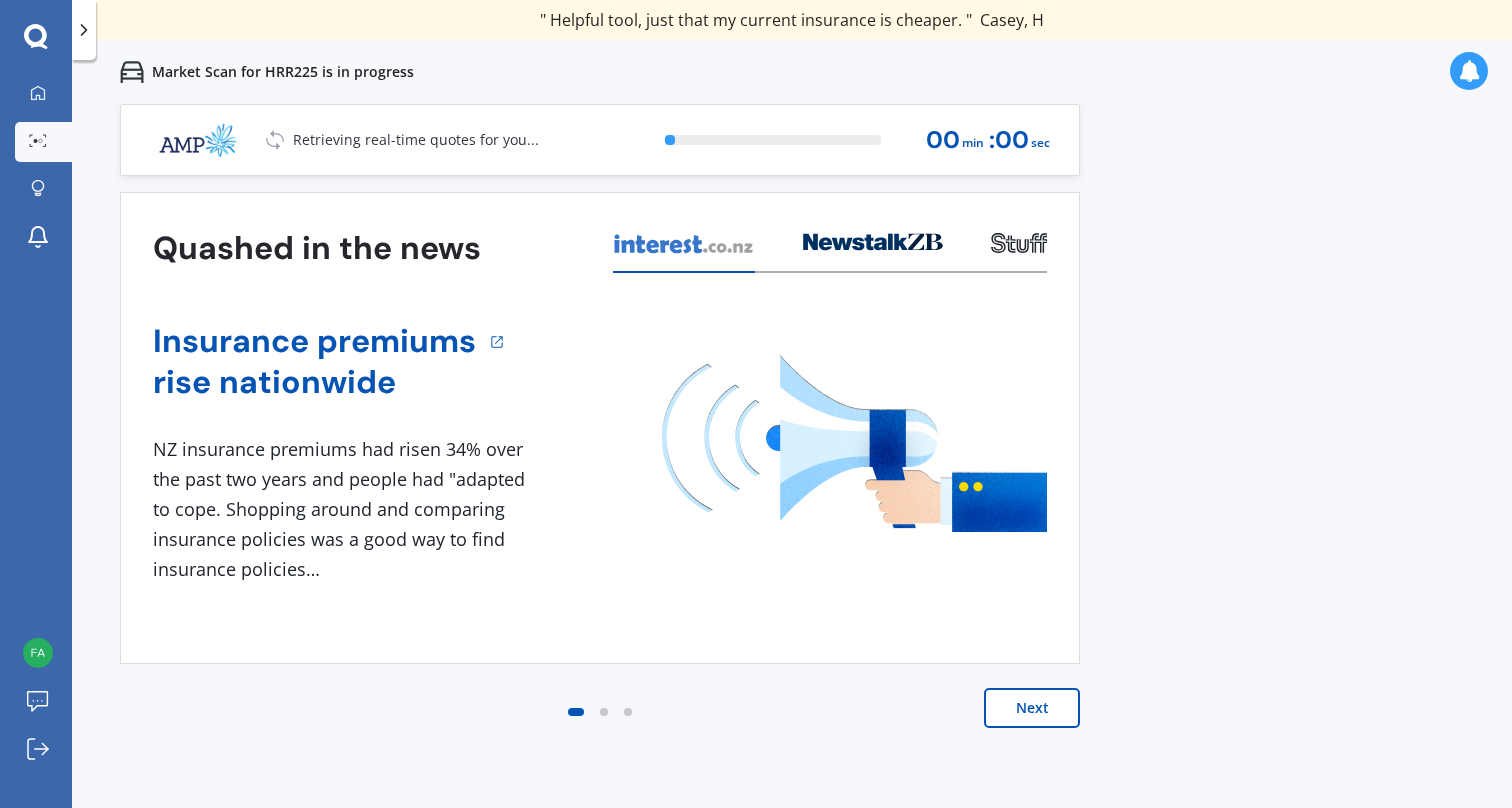 click on "Next" at bounding box center [1032, 708] 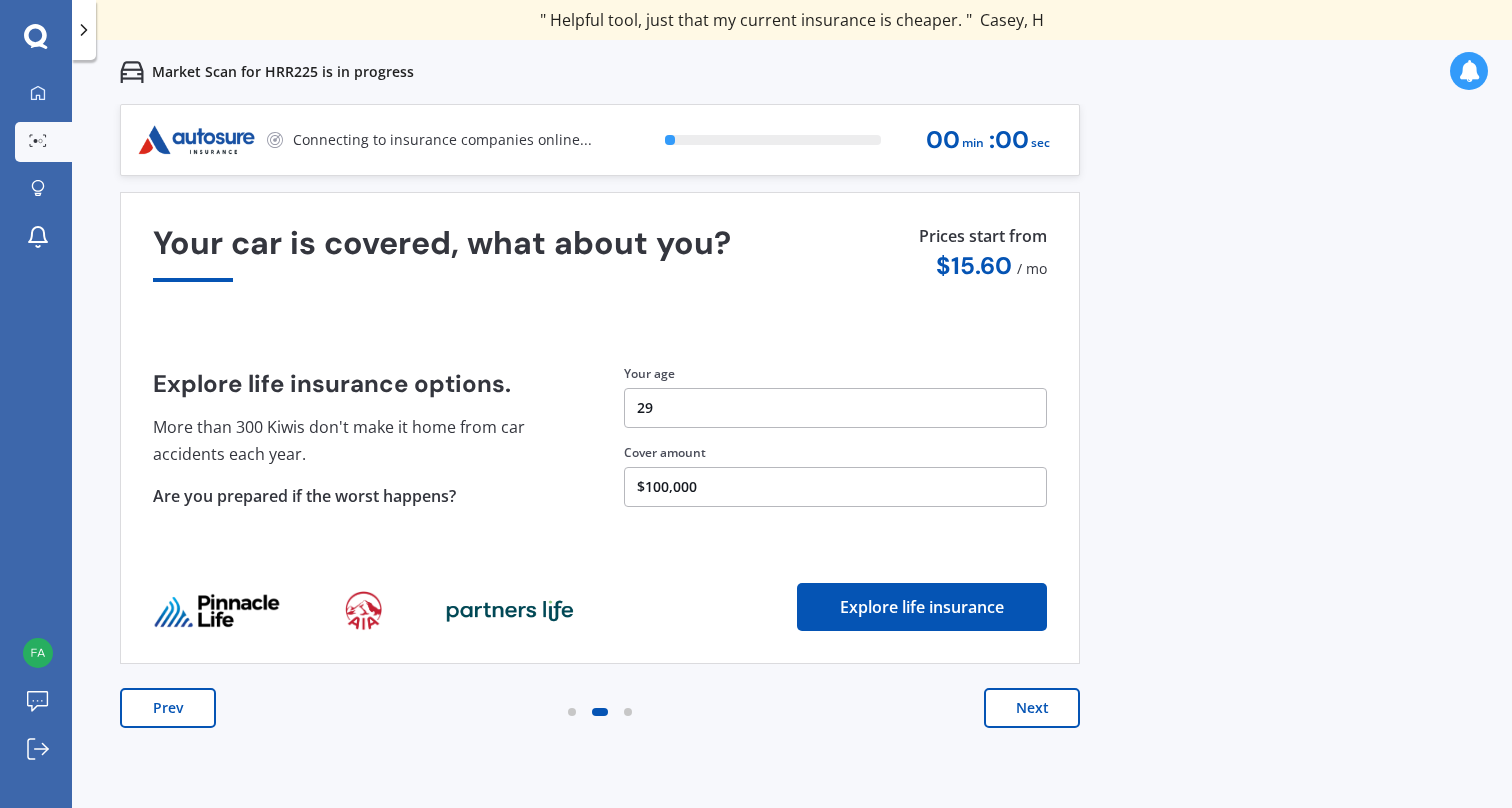 click on "Prev" at bounding box center [168, 708] 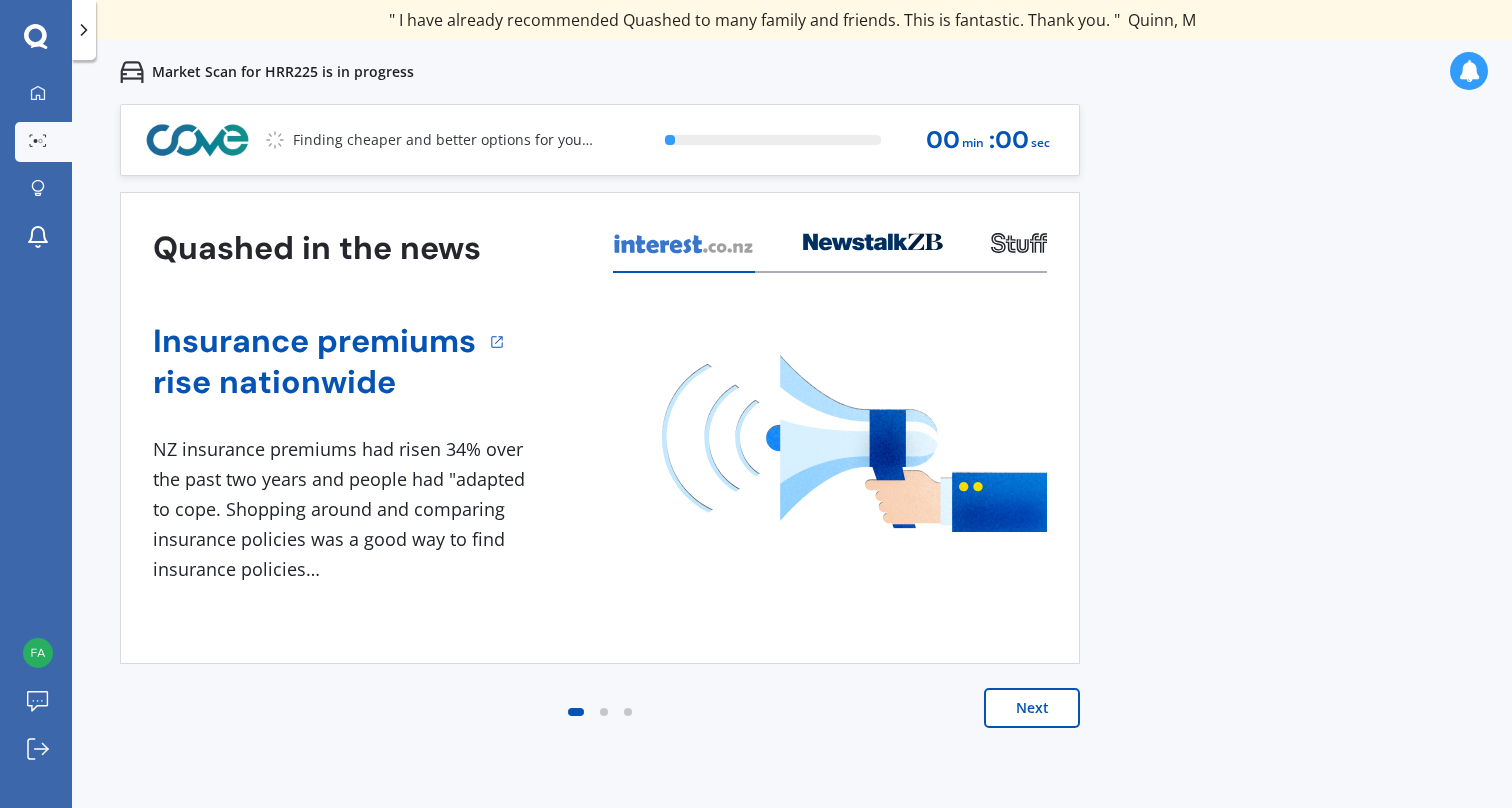click on "Finding cheaper and better options for you..." at bounding box center [365, 140] 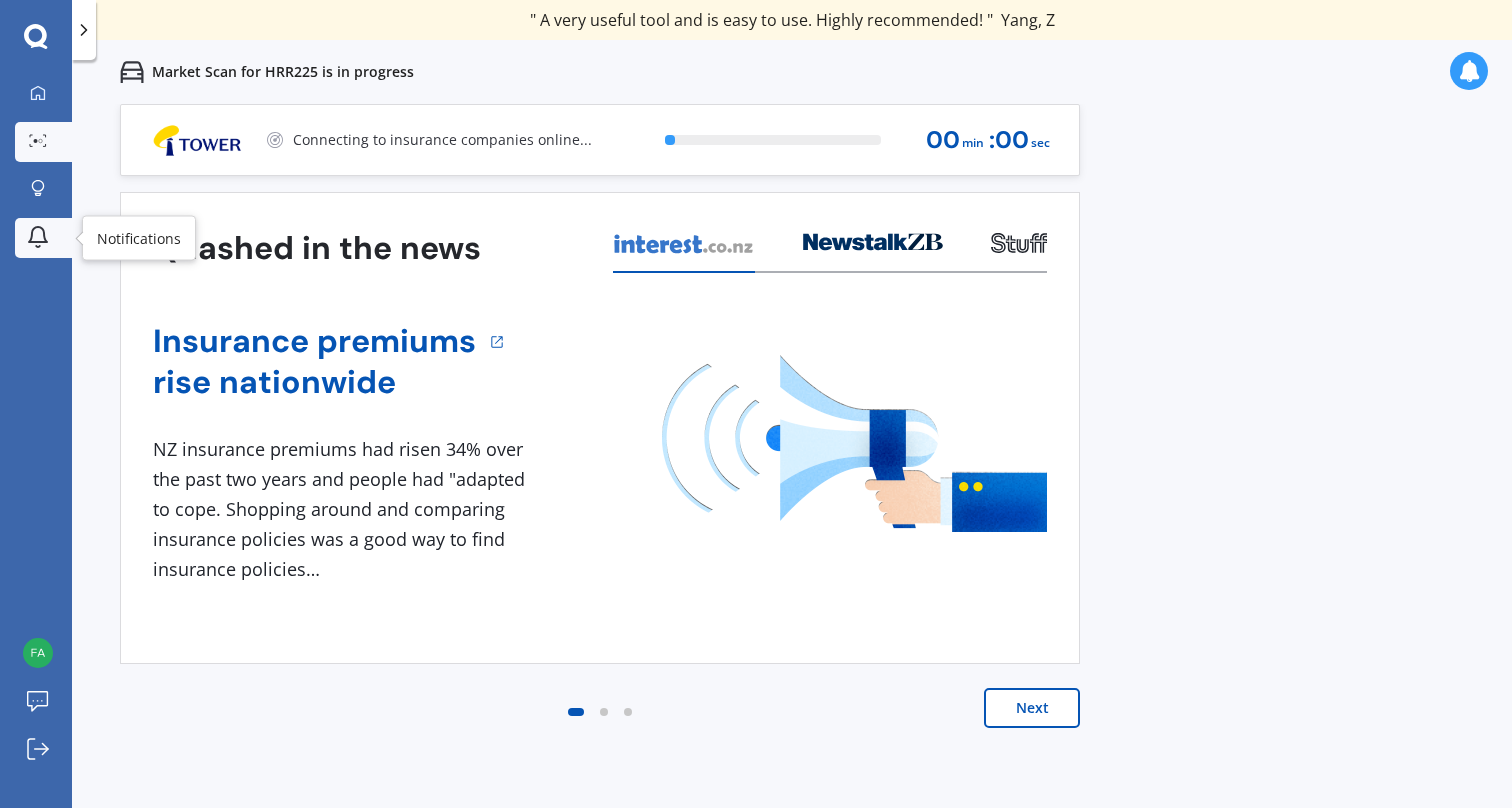 click 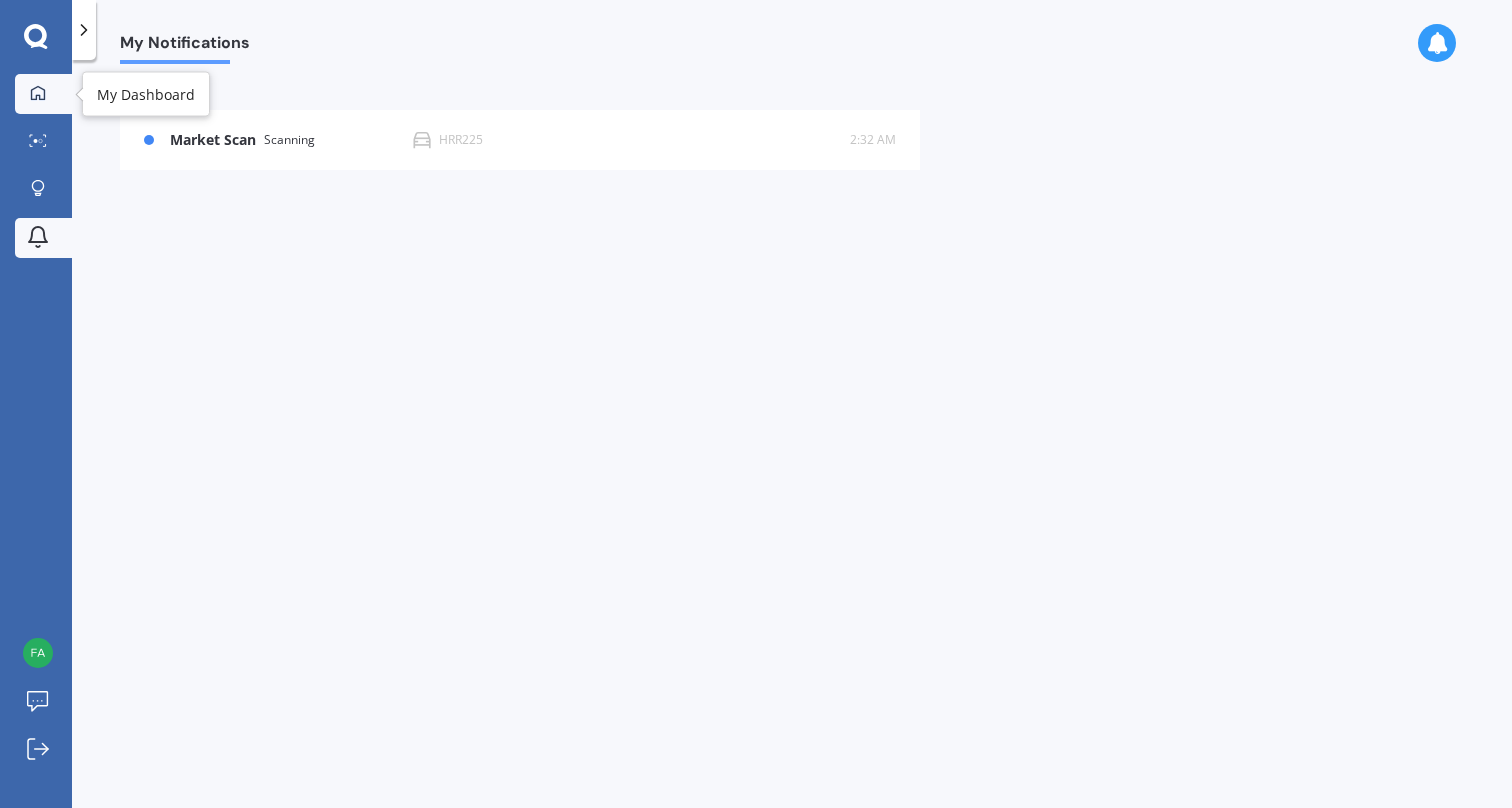 click on "My Dashboard" at bounding box center [43, 94] 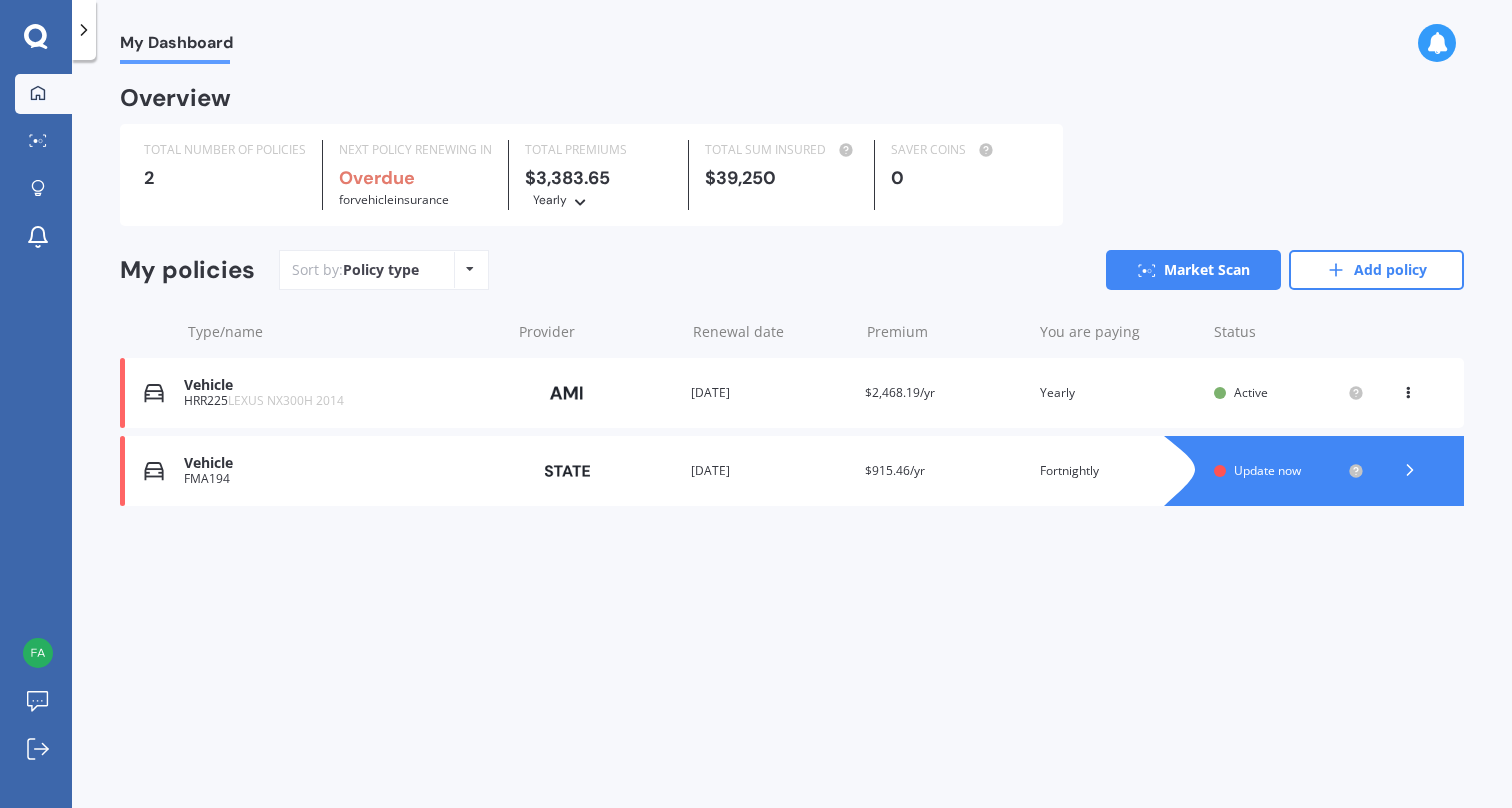 click on "LEXUS NX300H 2014" at bounding box center [286, 400] 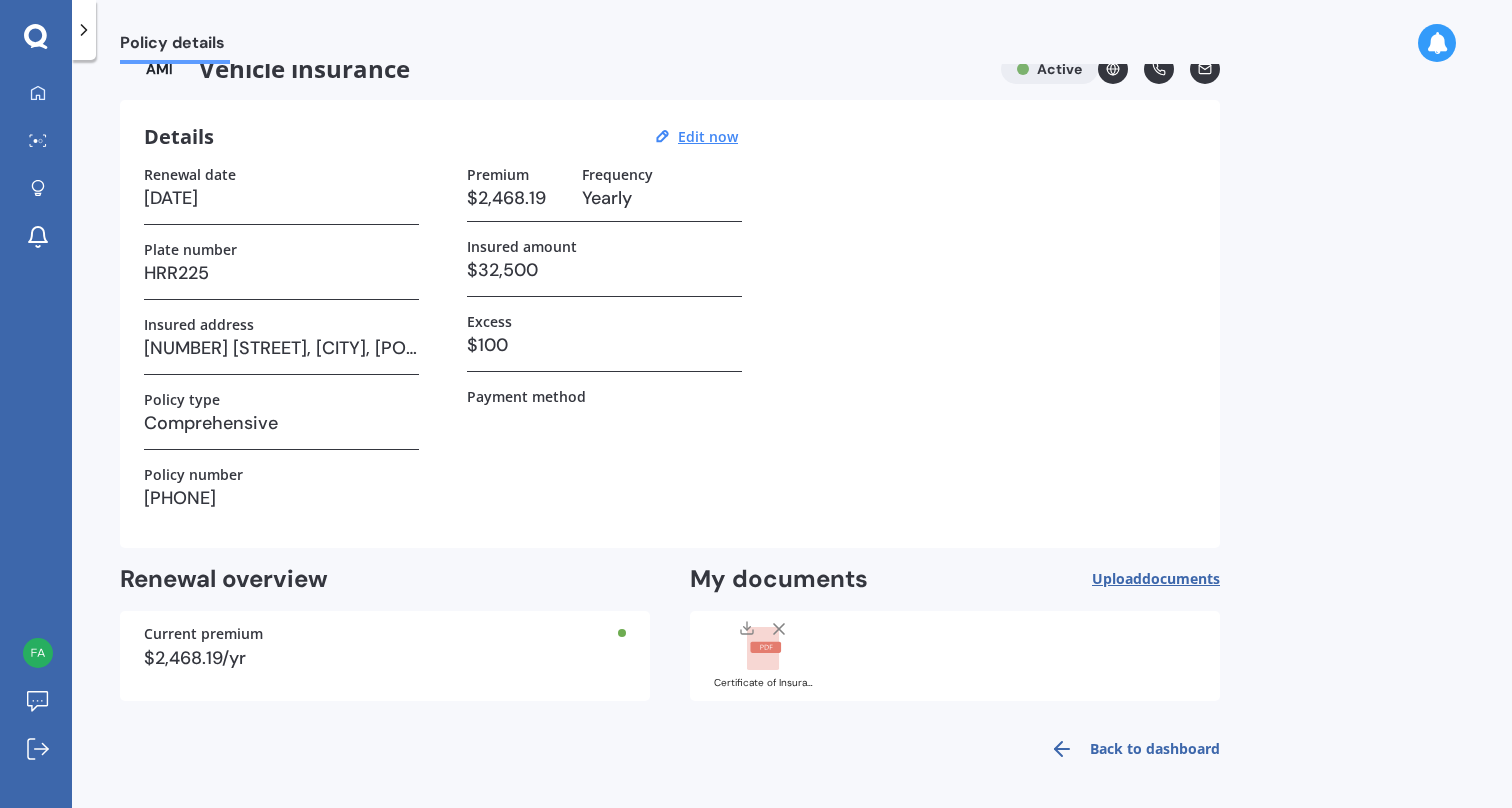 scroll, scrollTop: 33, scrollLeft: 0, axis: vertical 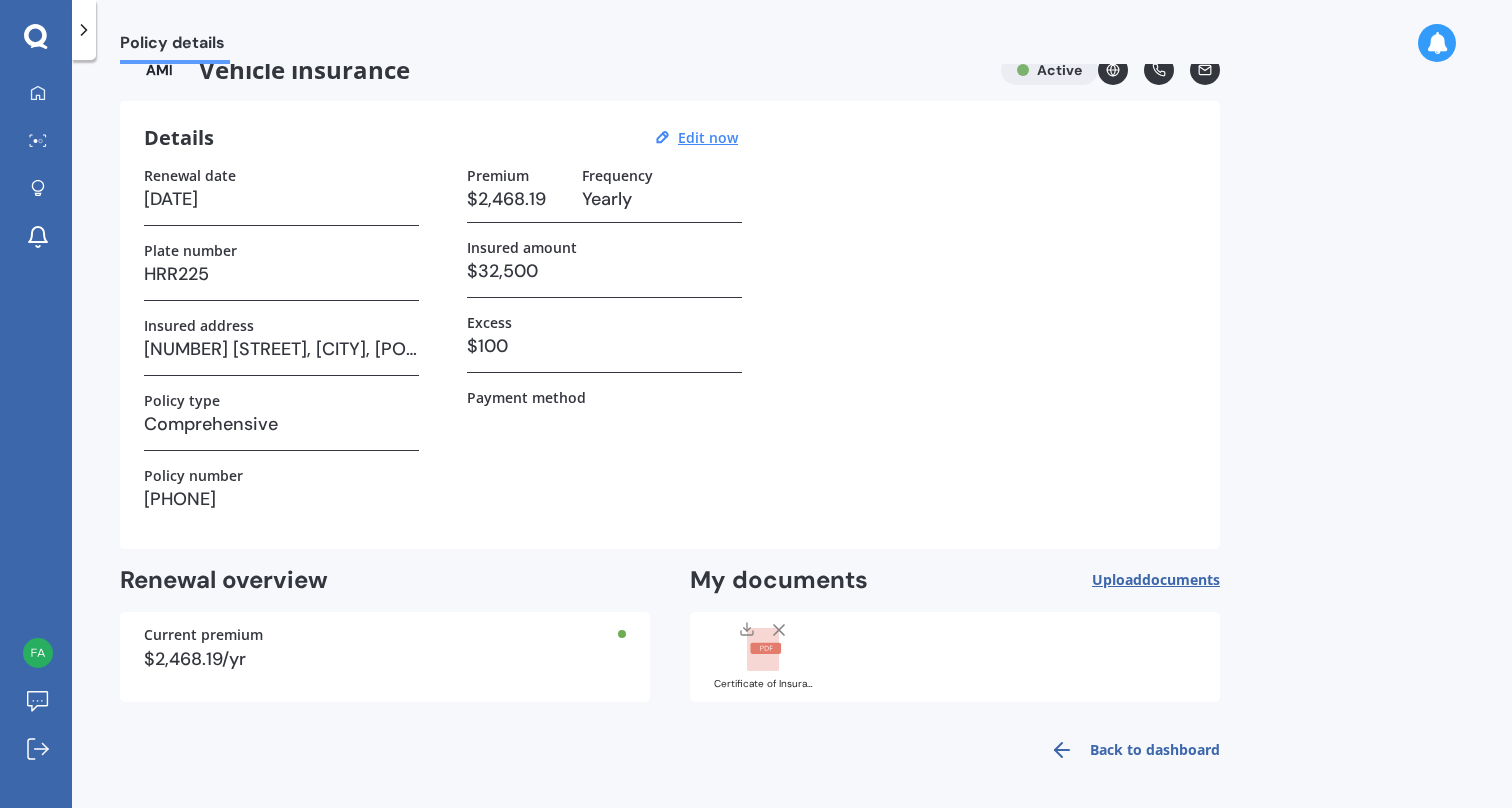 click on "Back to dashboard" at bounding box center [1129, 750] 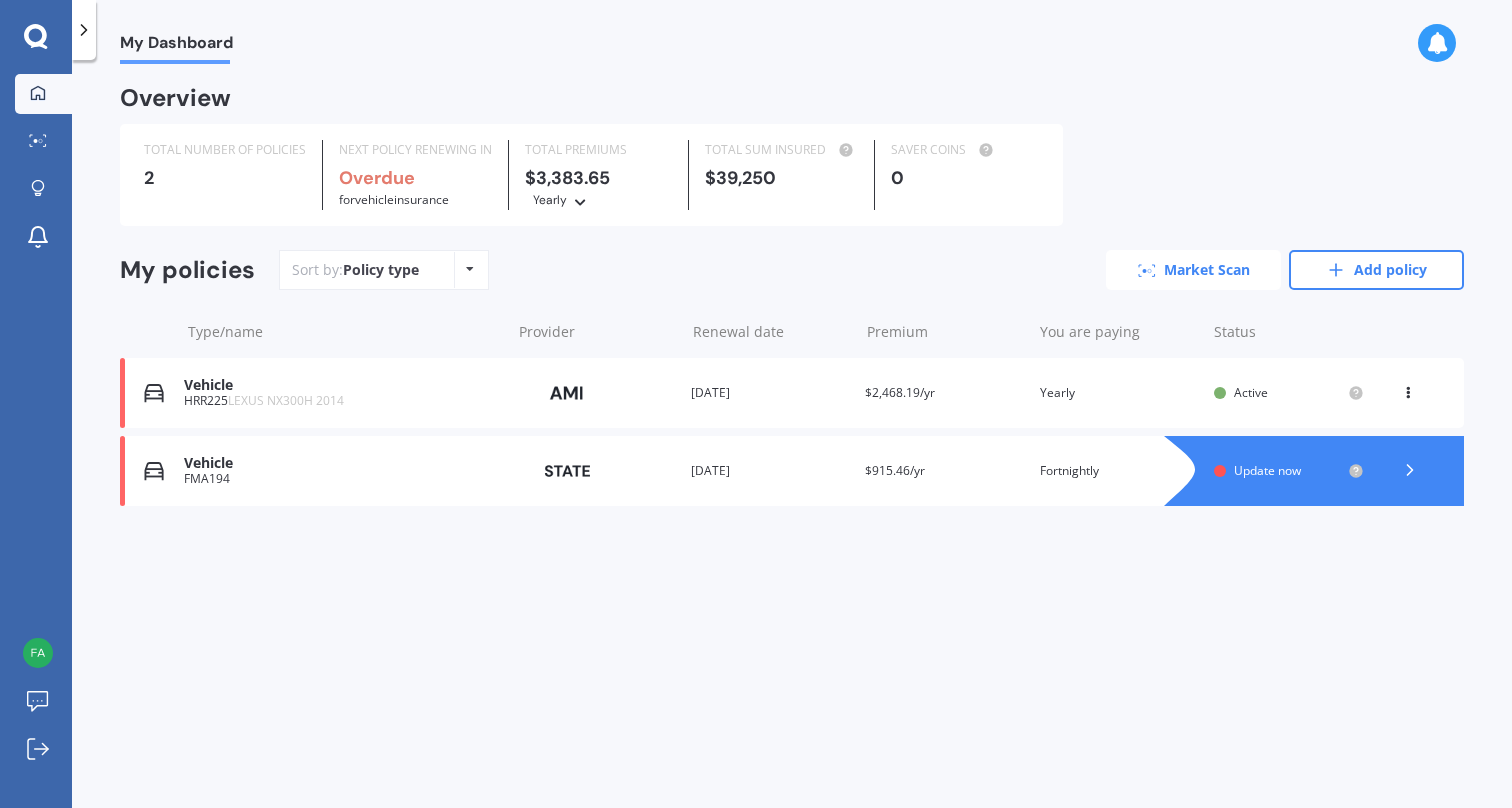 click on "Market Scan" at bounding box center [1193, 270] 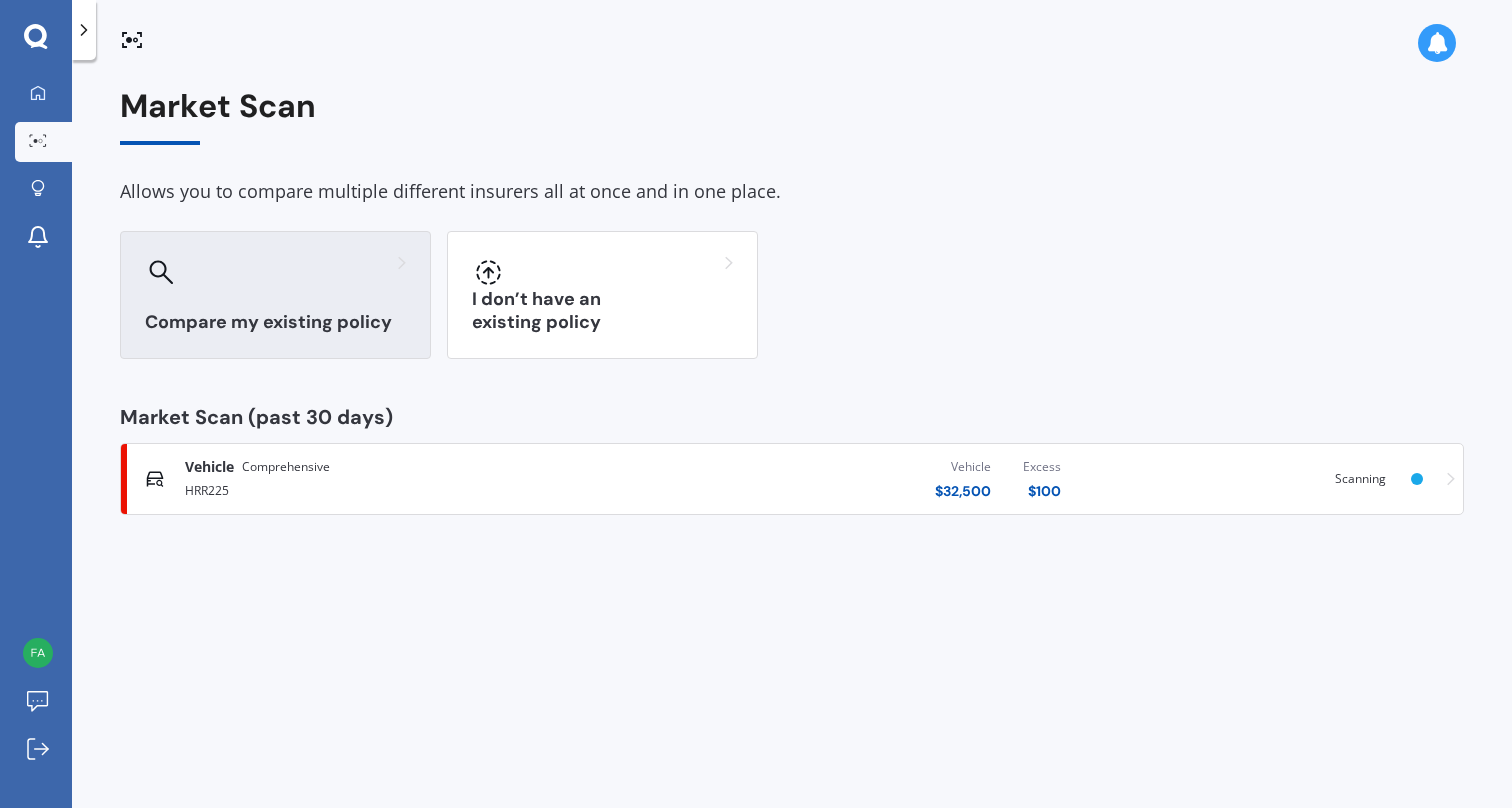 click on "Compare my existing policy" at bounding box center [275, 295] 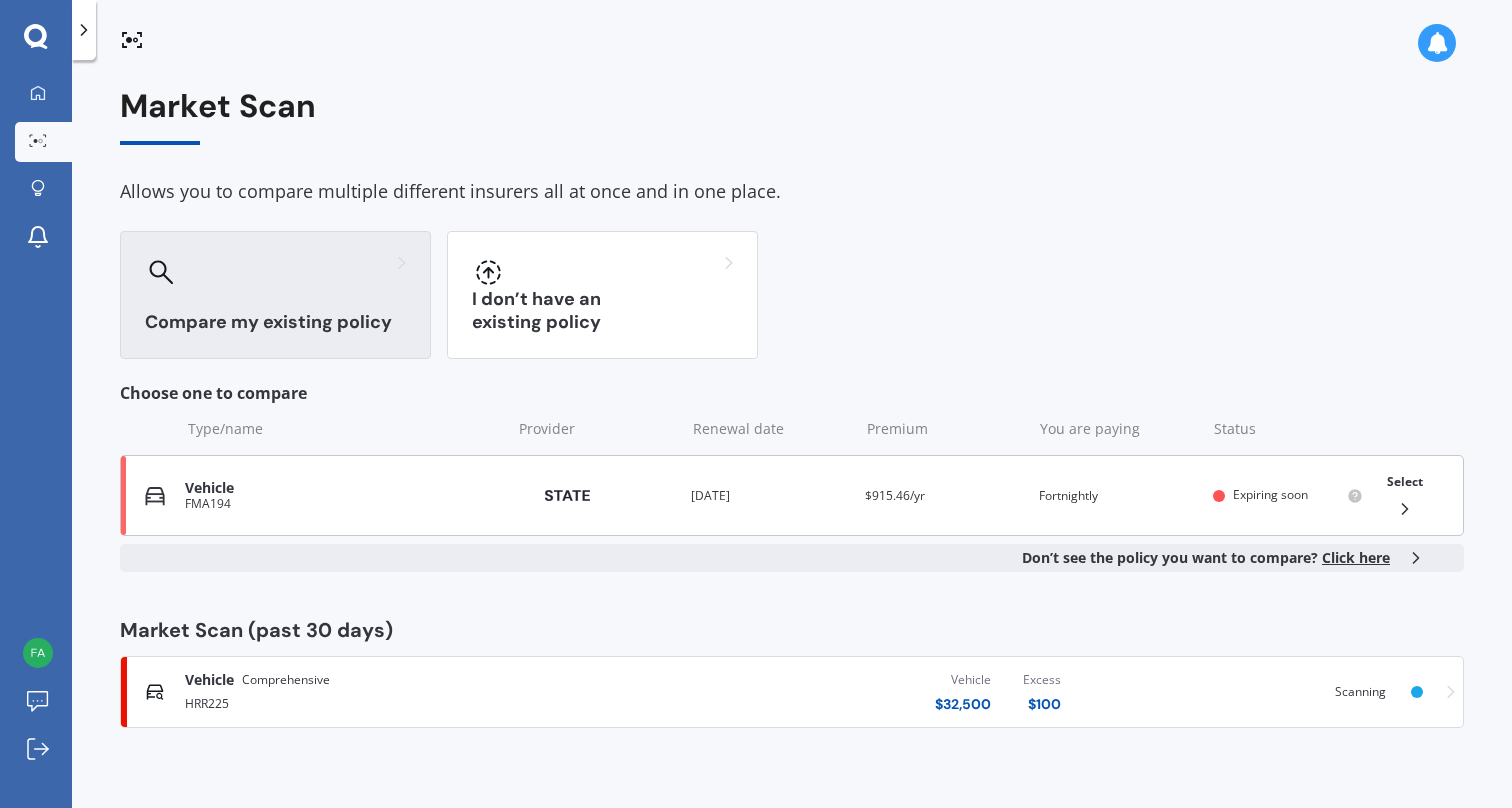click on "FMA194" at bounding box center [343, 504] 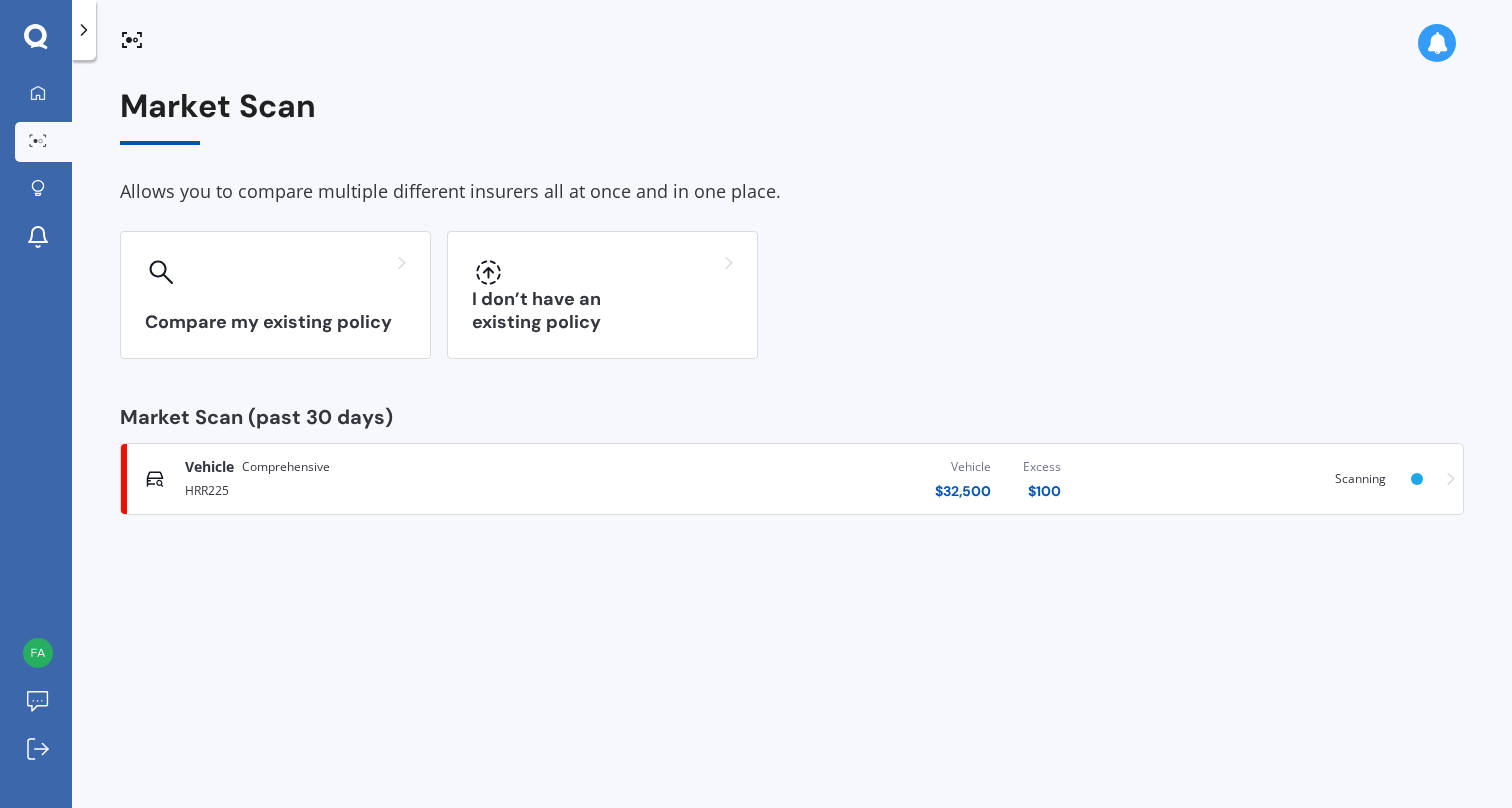 click on "HRR225" at bounding box center (398, 489) 